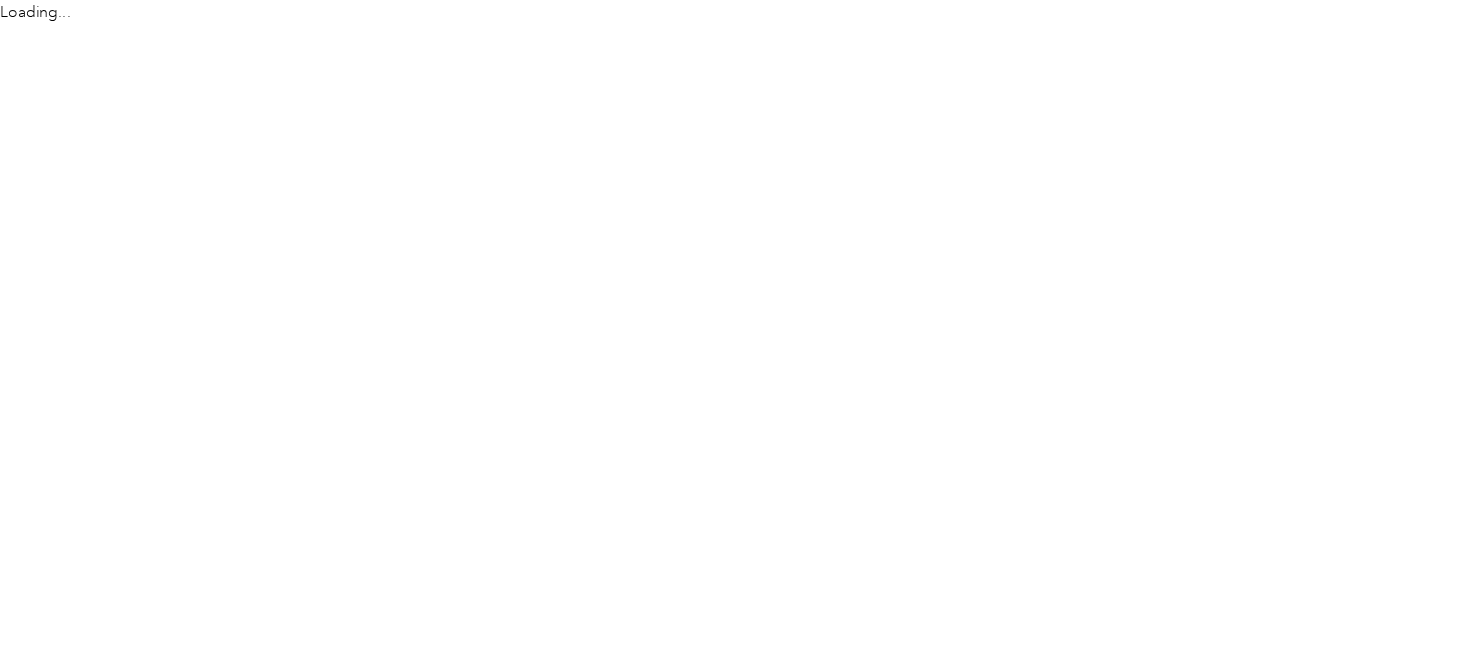 scroll, scrollTop: 0, scrollLeft: 0, axis: both 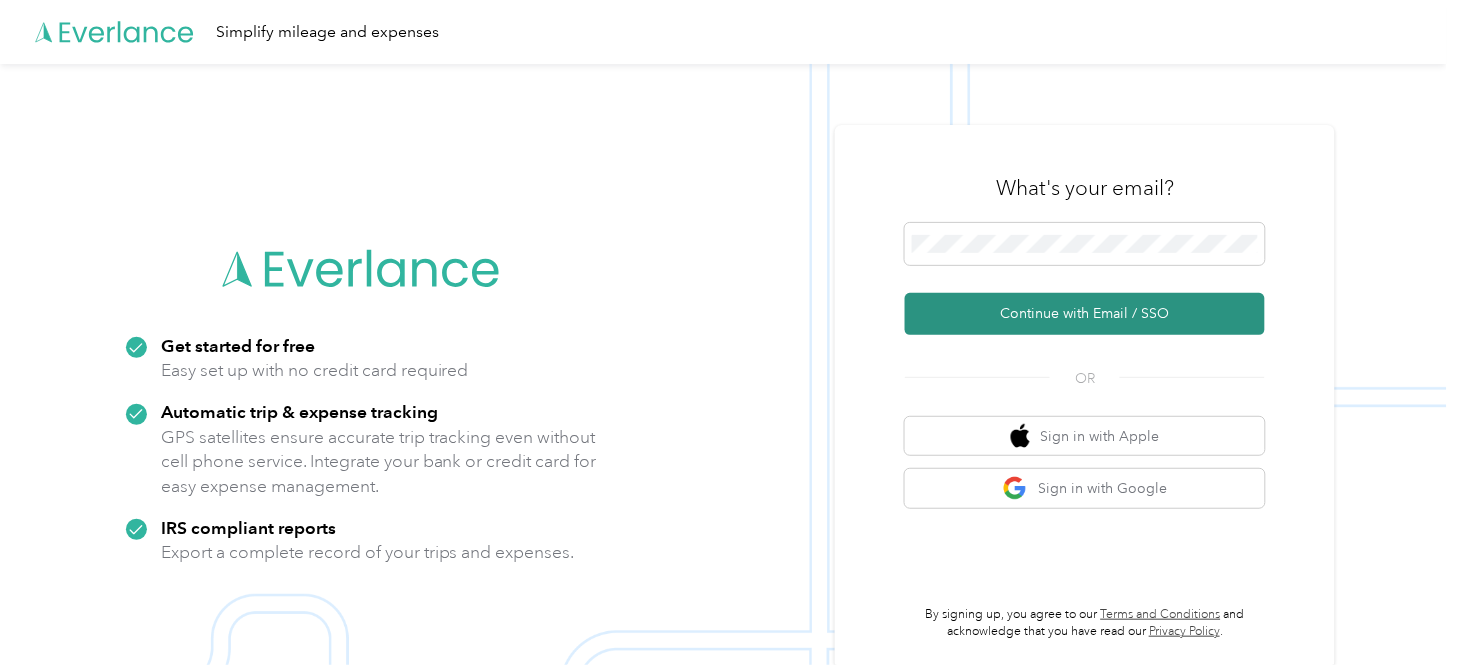 click on "Continue with Email / SSO" at bounding box center (1085, 314) 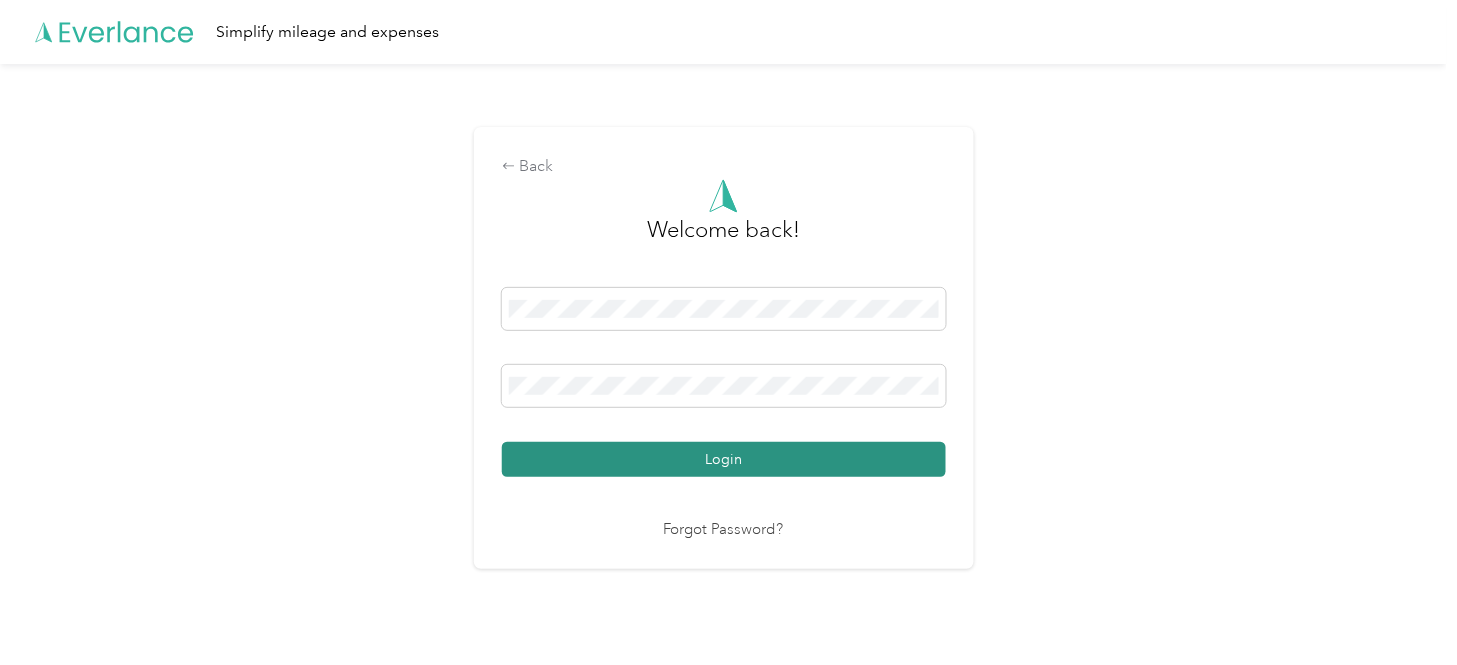 click on "Login" at bounding box center (724, 459) 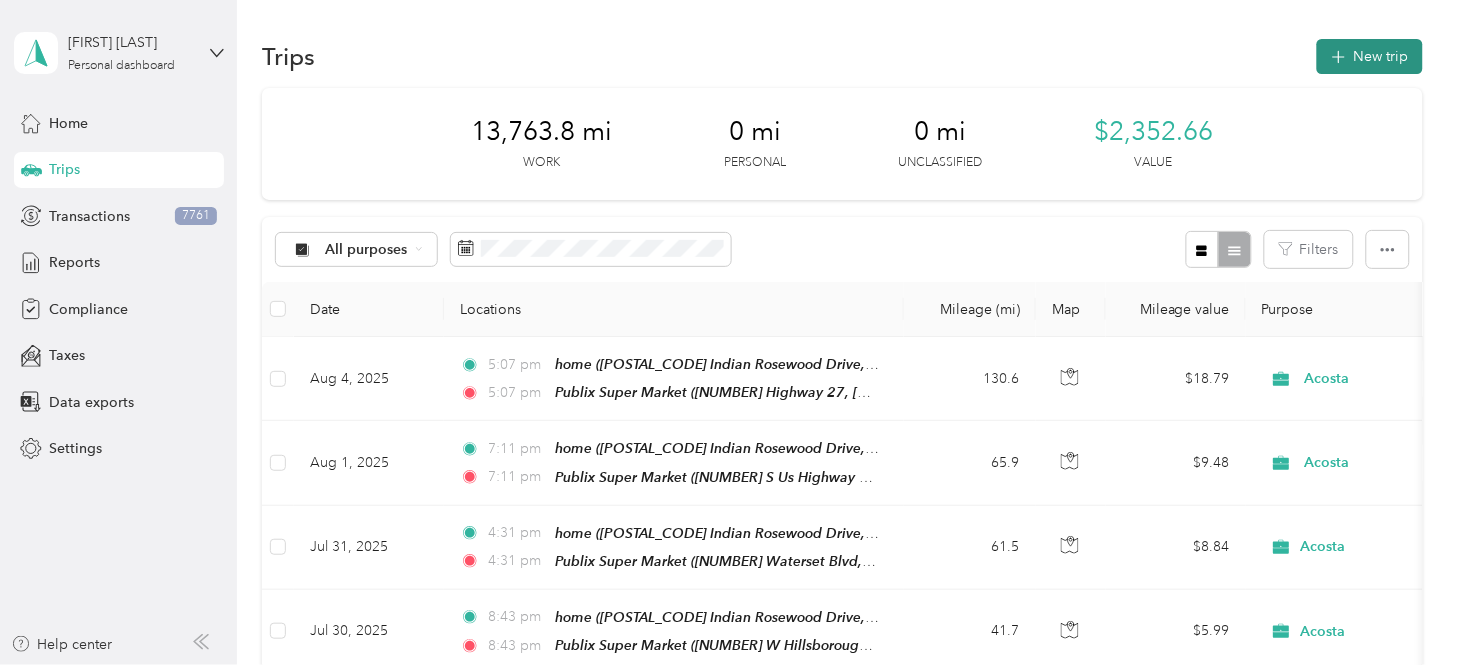 click on "New trip" at bounding box center (1370, 56) 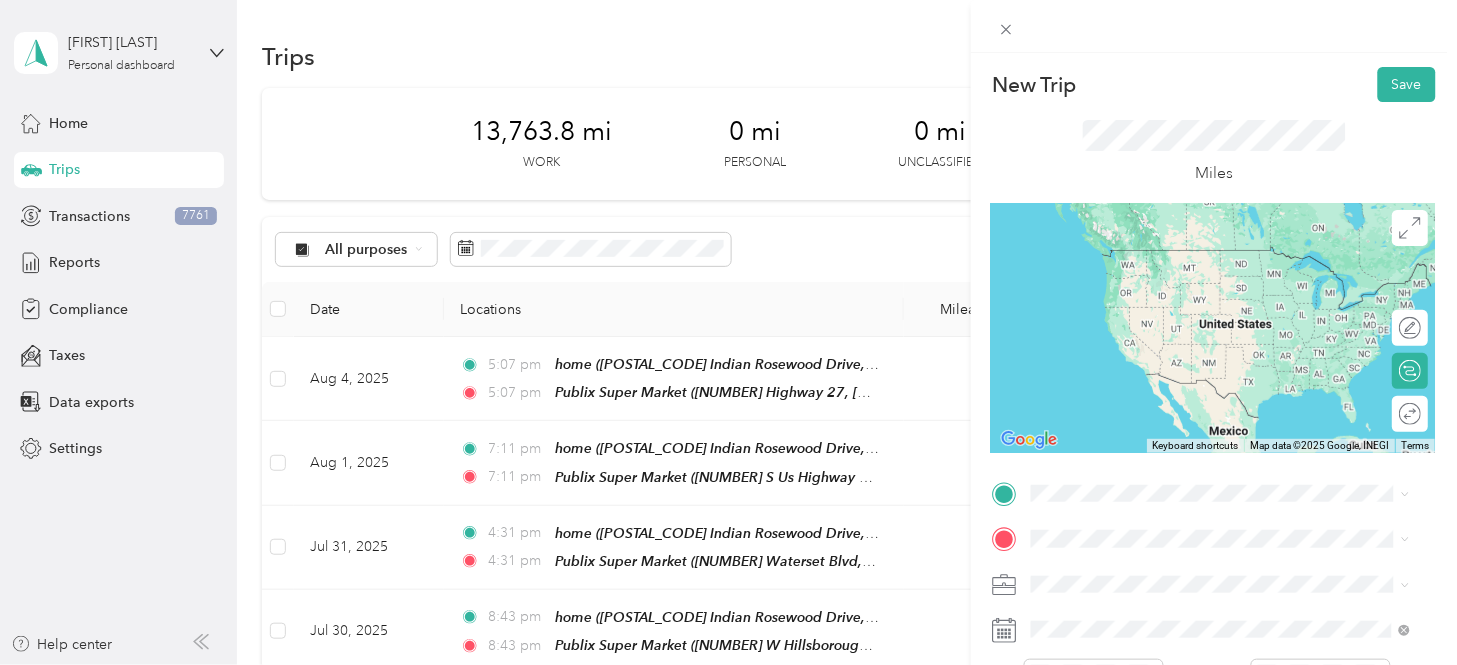 click on "[POSTAL_CODE] Indian Rosewood Drive, [CITY], [POSTAL_CODE], [CITY], [STATE], United States" at bounding box center [1224, 286] 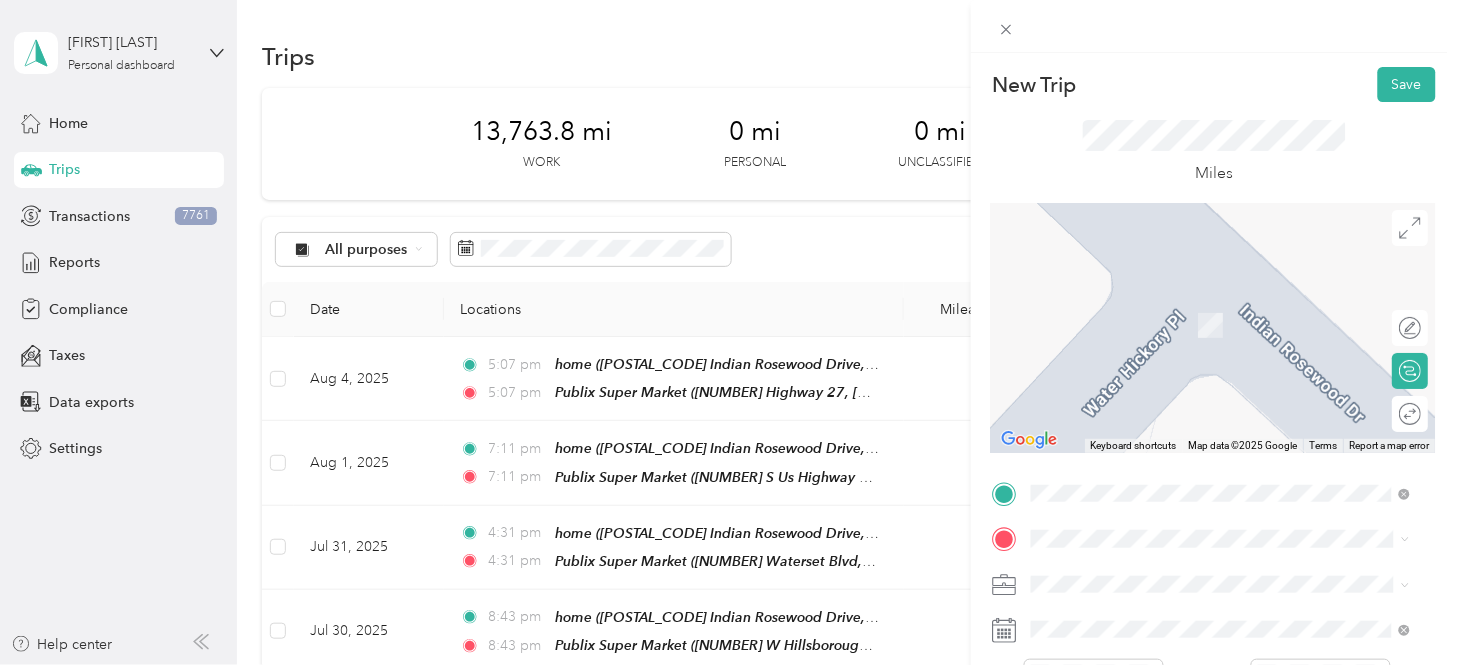 click on "[NUMBER] Highway 27, [POSTAL_CODE], [CITY], [STATE], USA" at bounding box center (1224, 412) 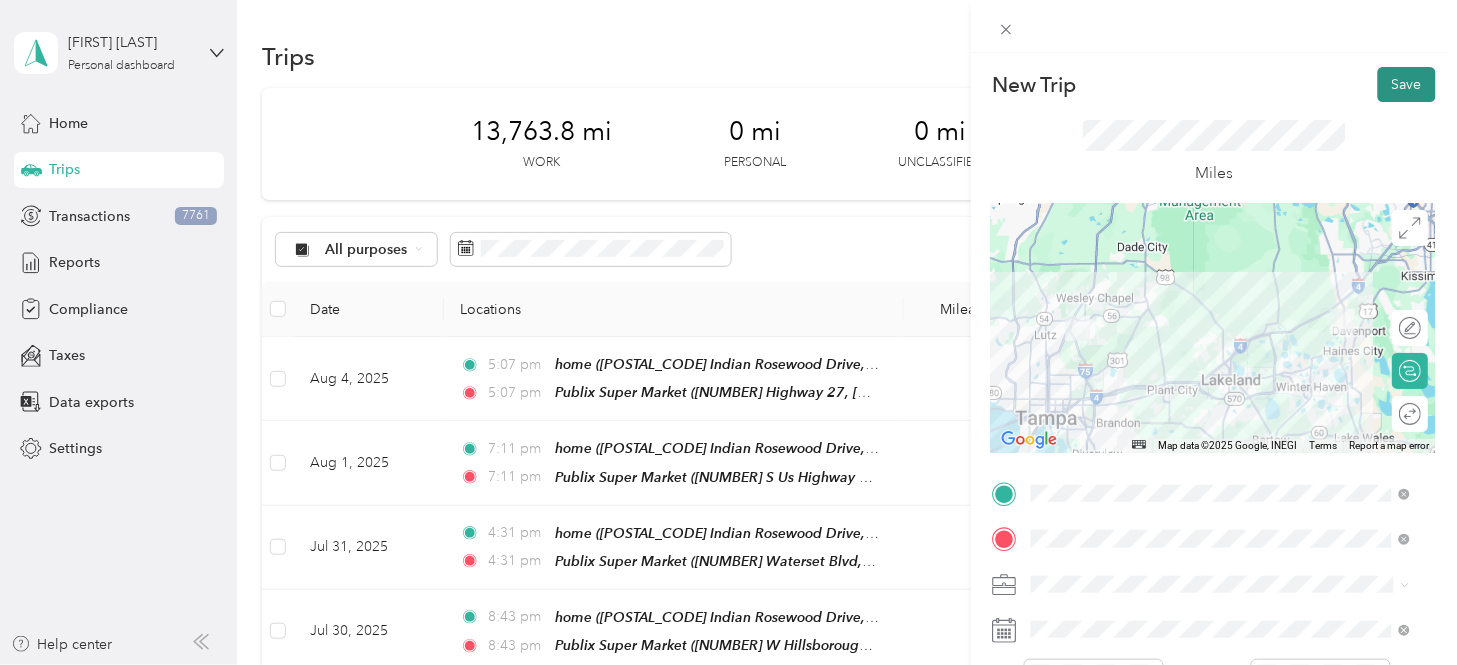click on "Save" at bounding box center [1407, 84] 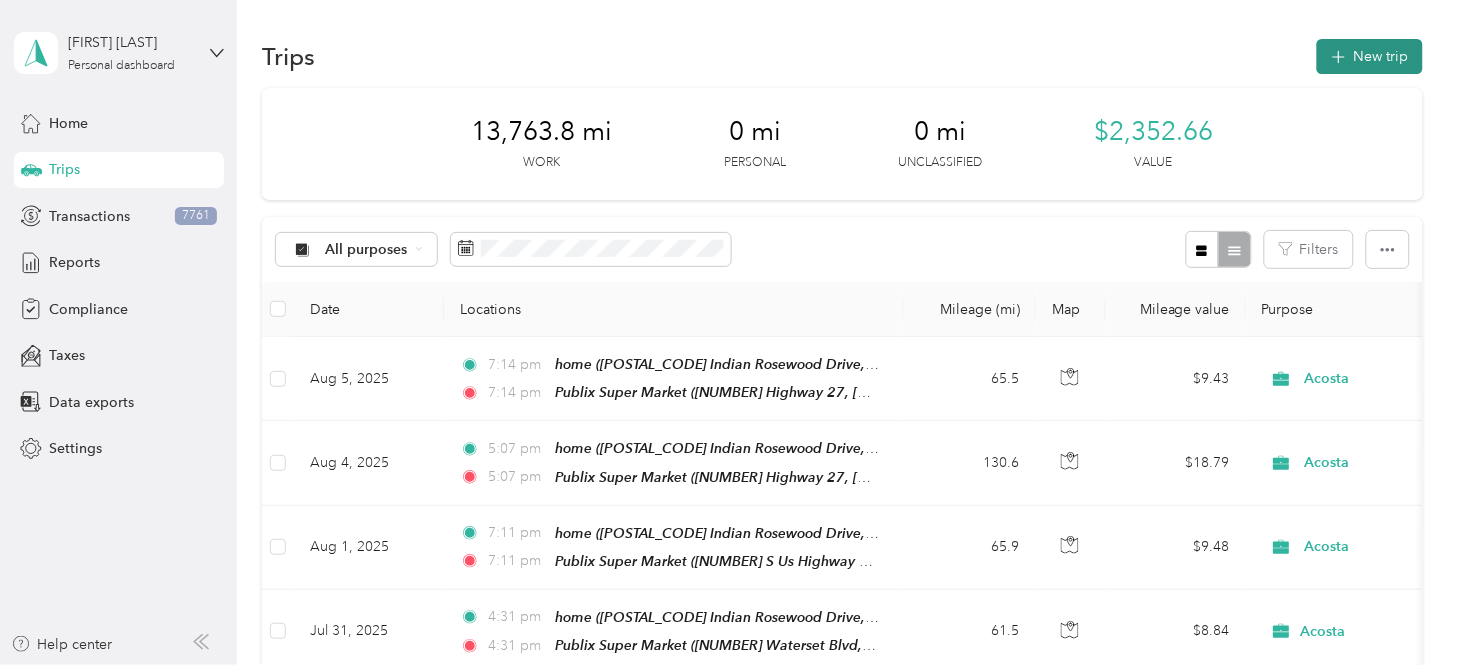 click on "New trip" at bounding box center [1370, 56] 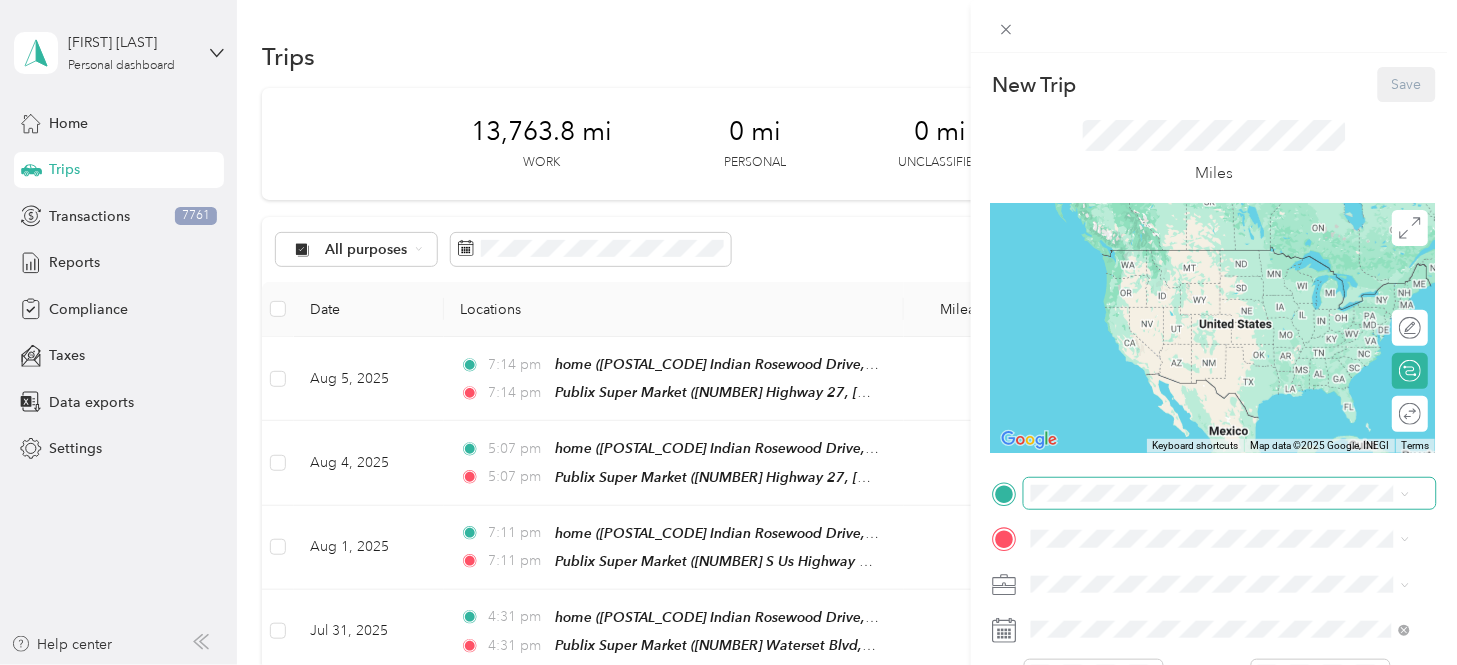 click at bounding box center [1230, 493] 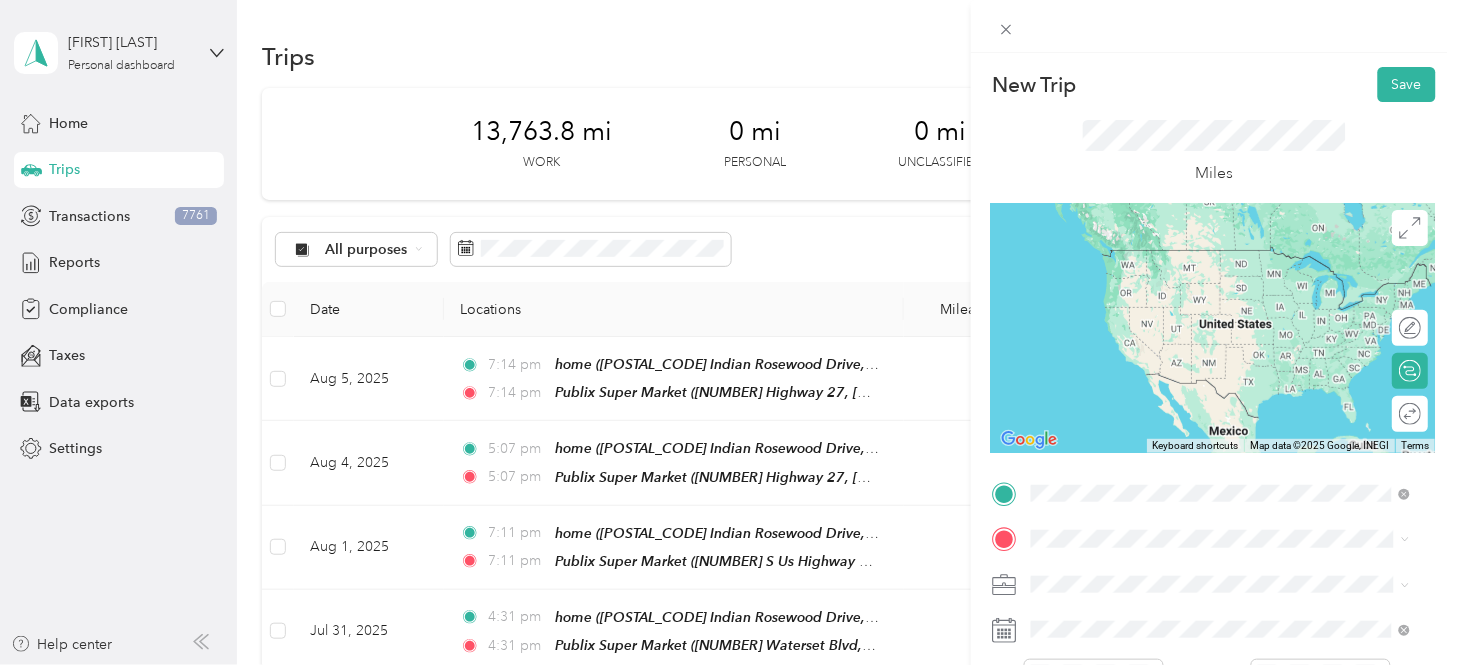 click on "TEAM Publix Super Market [NUMBER] Highway 27, [POSTAL_CODE], [CITY], [STATE], USA" at bounding box center (1236, 360) 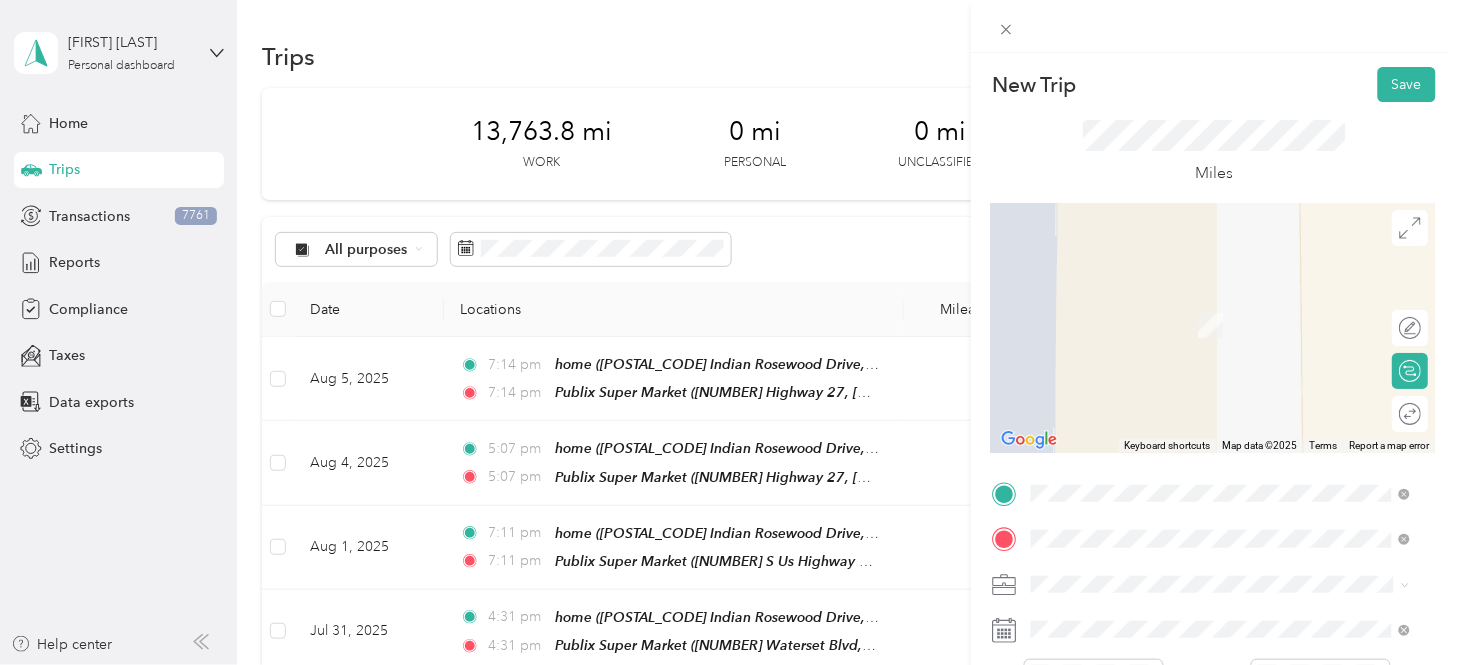 click on "[CITY] Inn [POSTAL_CODE] University Plaza Drive, [CITY], [POSTAL_CODE], [CITY], [STATE], United States" at bounding box center [1236, 388] 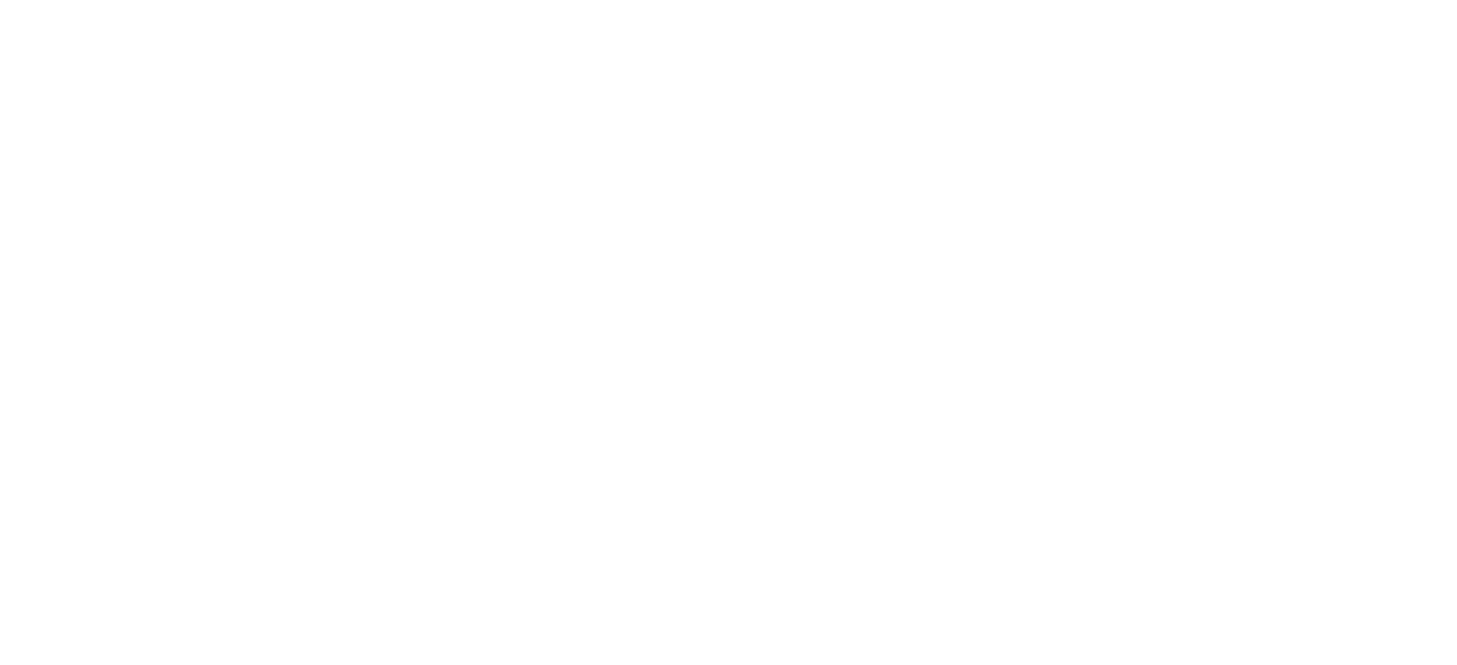 scroll, scrollTop: 0, scrollLeft: 0, axis: both 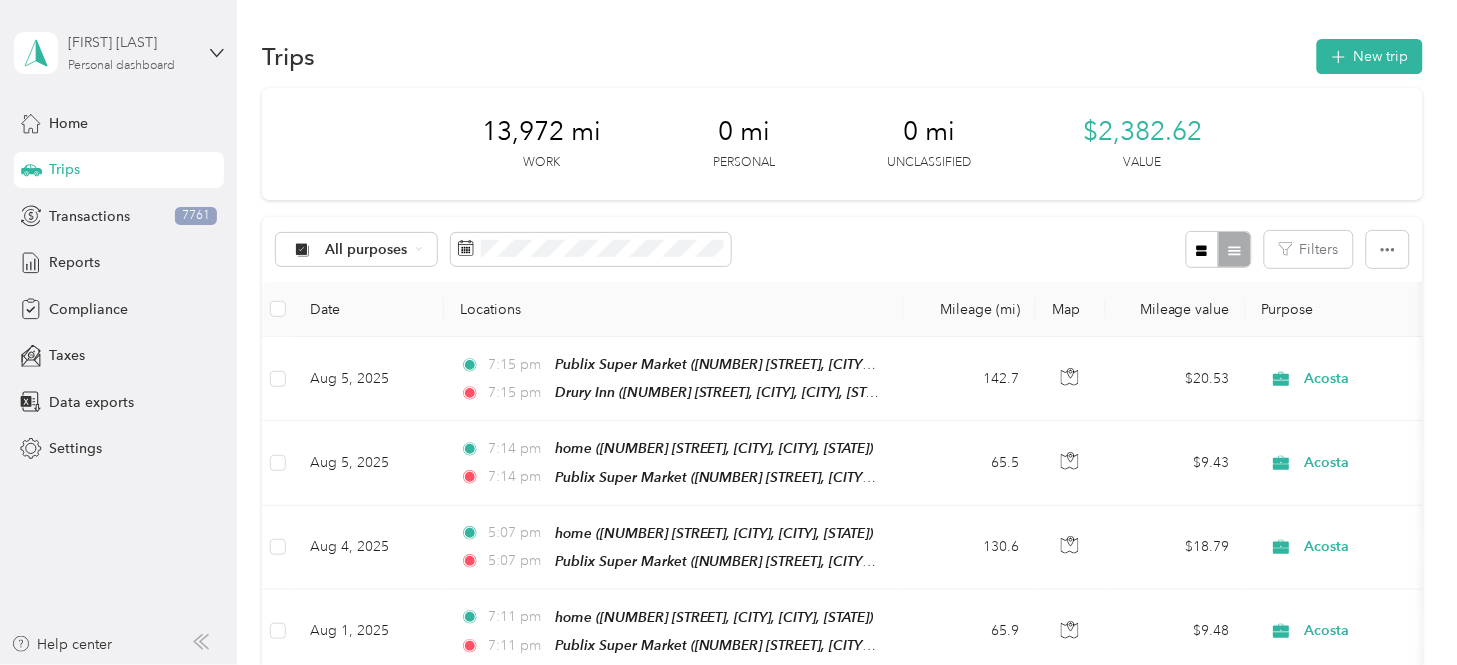 click on "[FIRST] [LAST]" at bounding box center [130, 42] 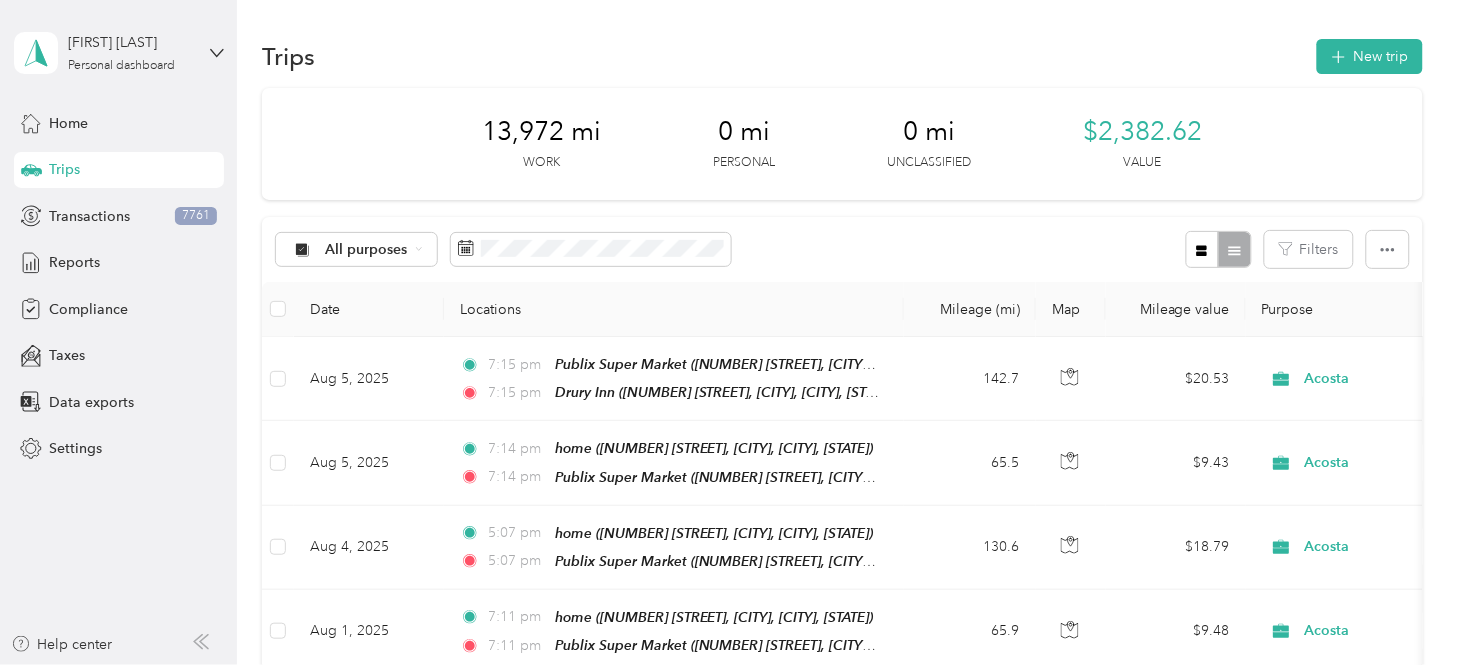 click on "Log out" at bounding box center (69, 163) 